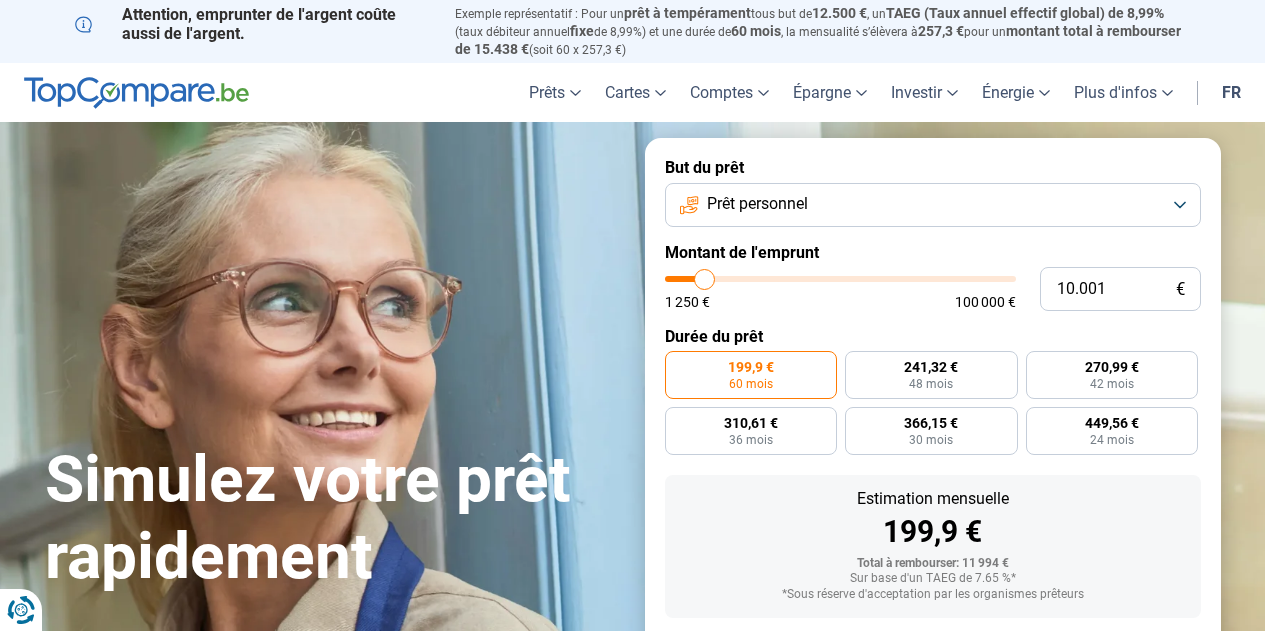 scroll, scrollTop: 700, scrollLeft: 0, axis: vertical 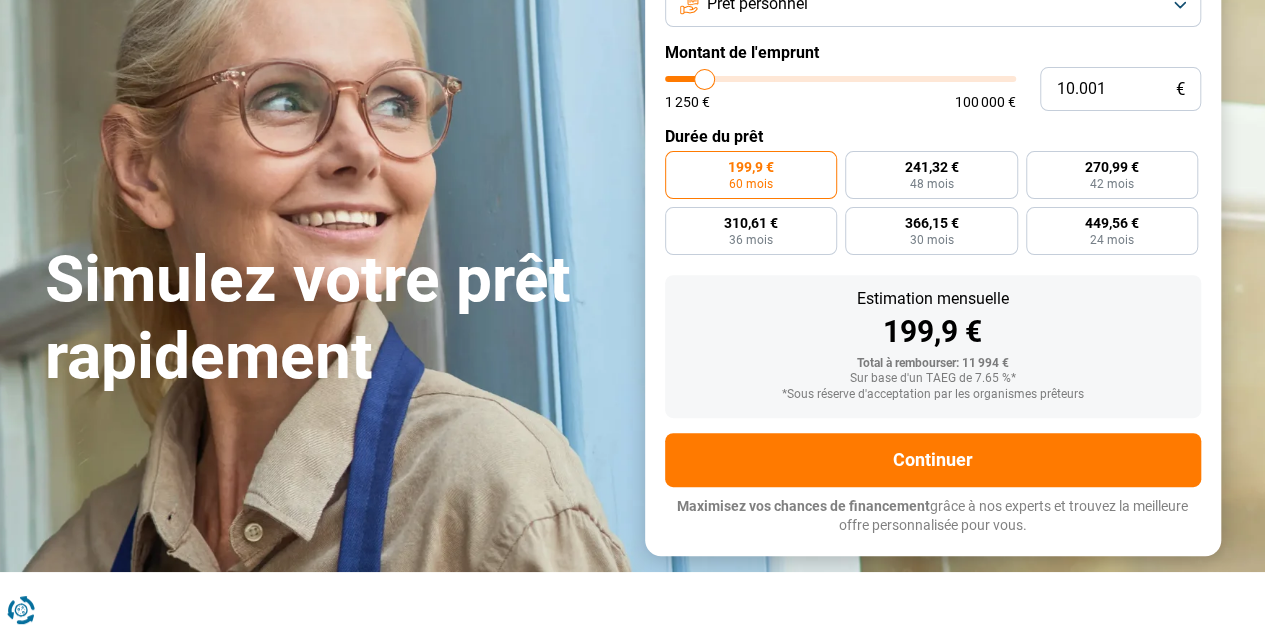 type on "12.750" 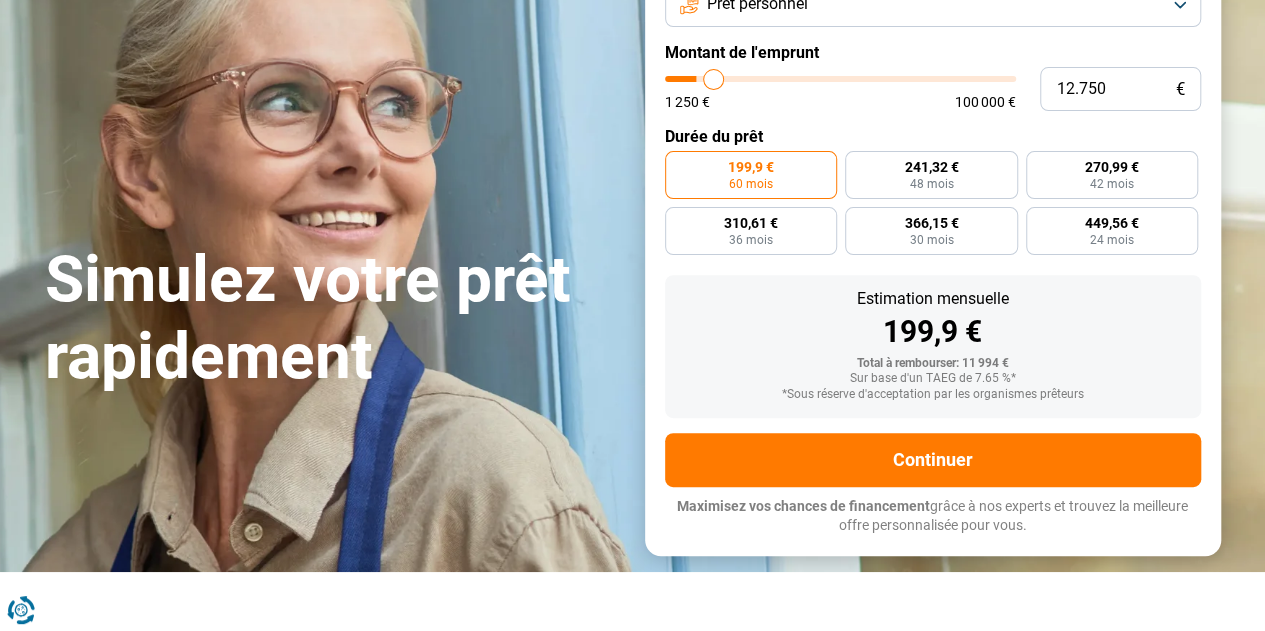 type on "15.750" 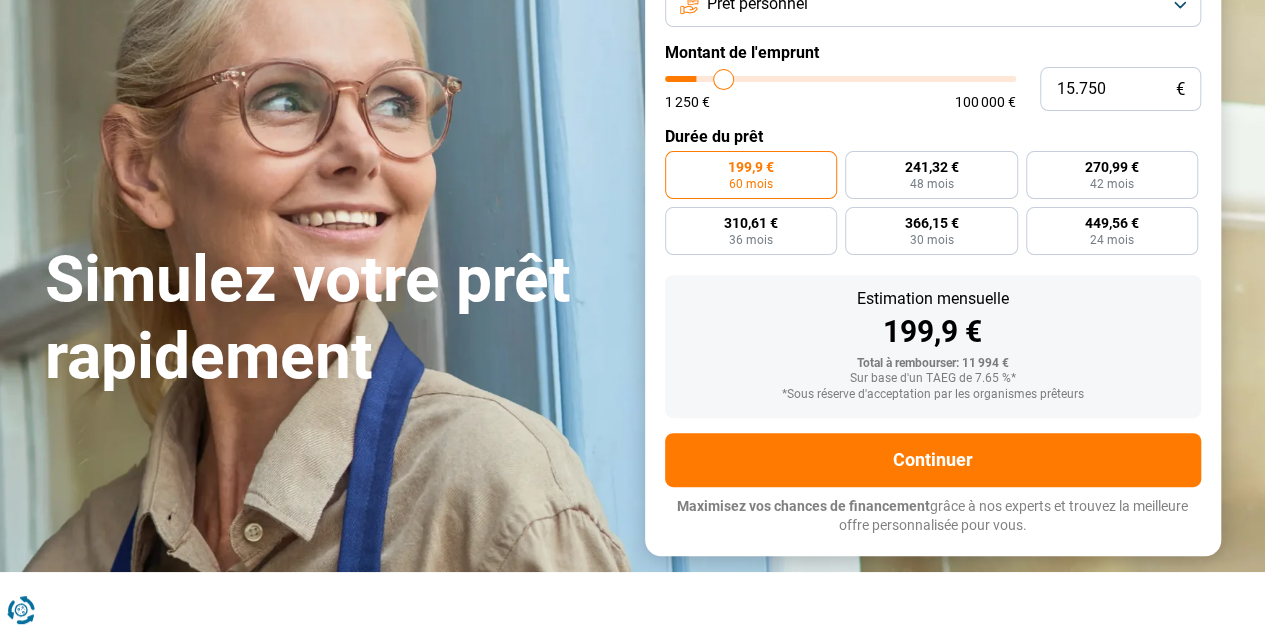 type on "18.250" 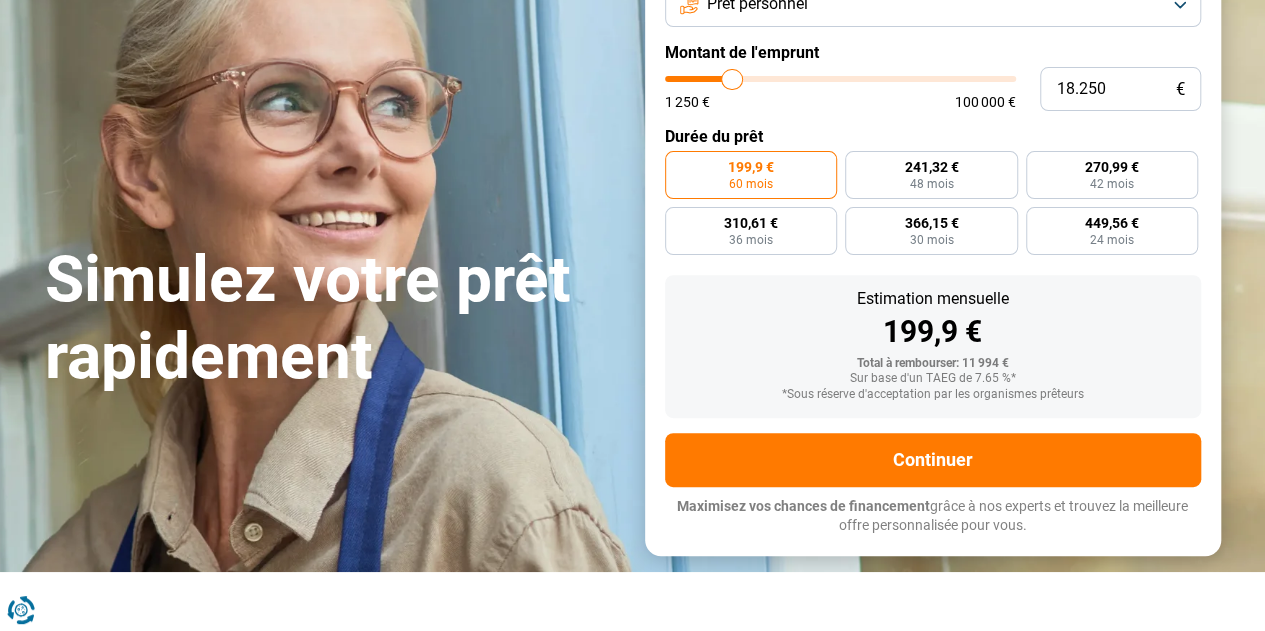type on "19.750" 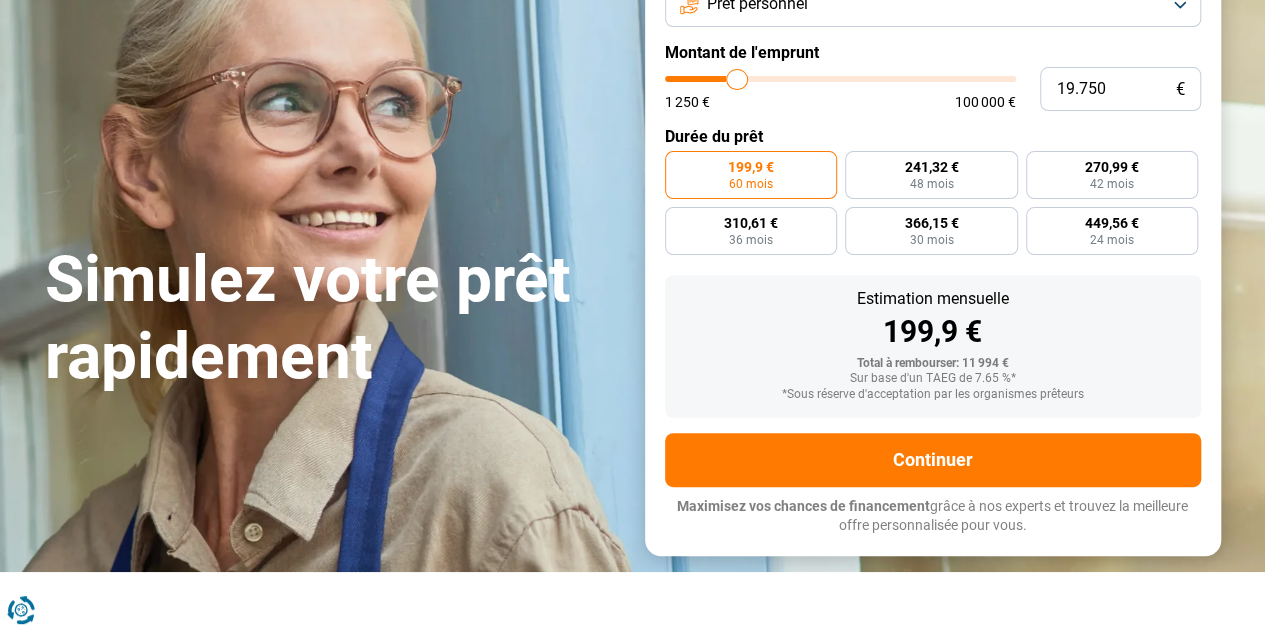 type on "21.500" 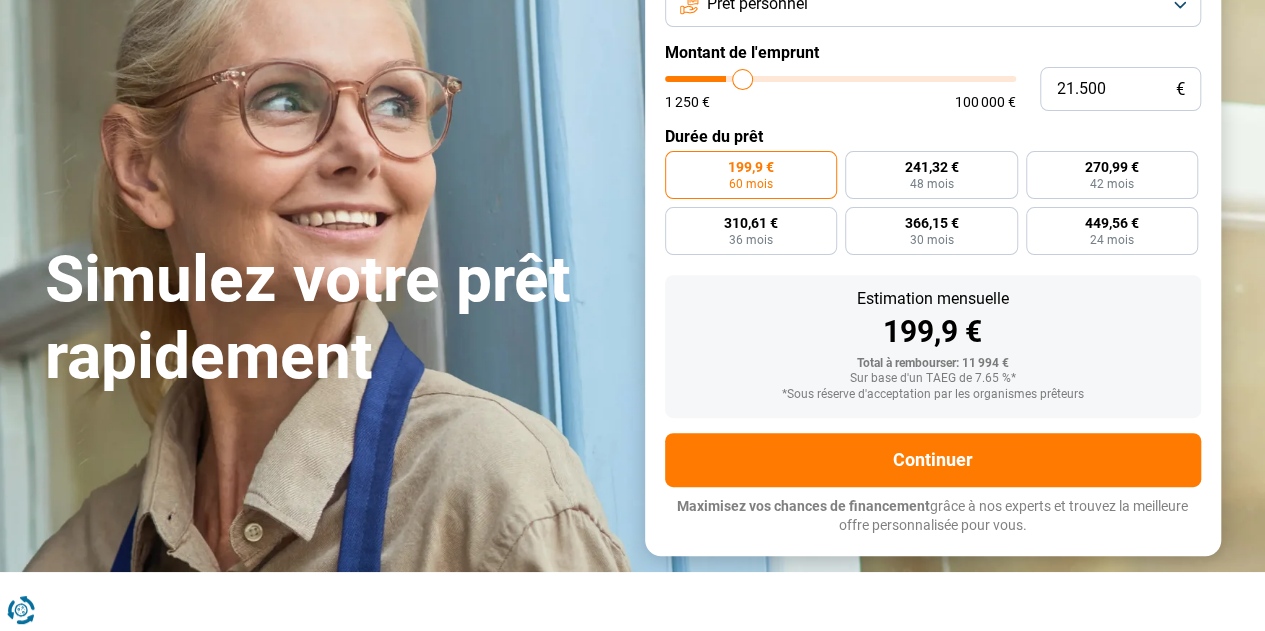 type on "22.500" 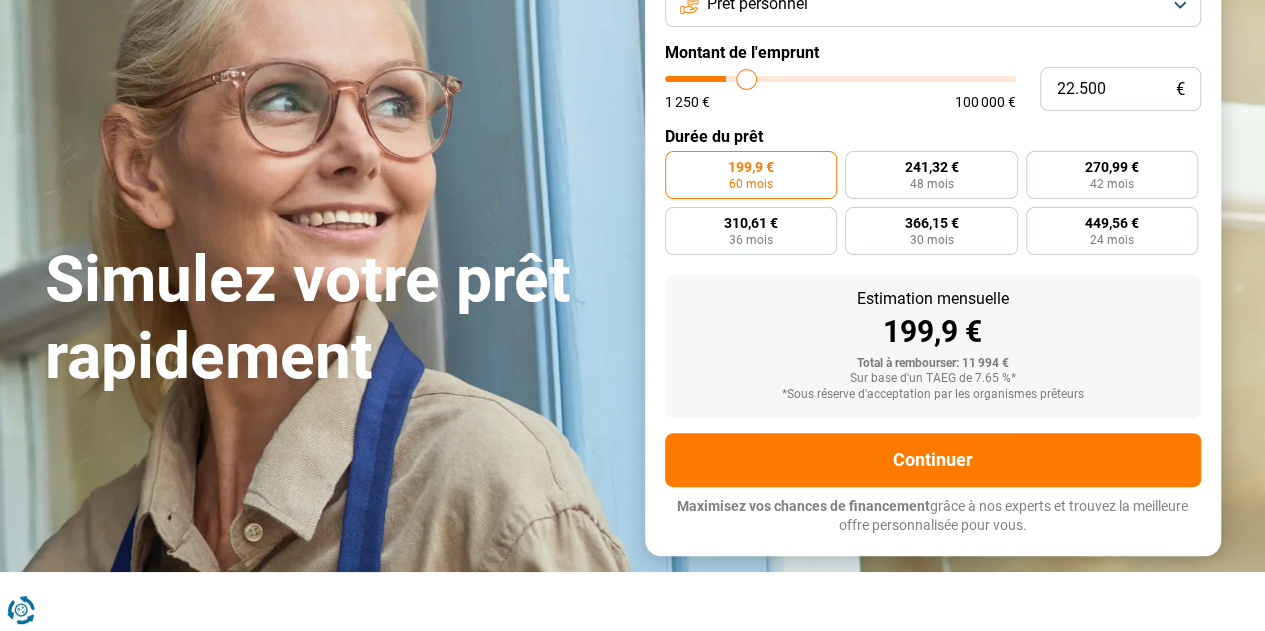 type on "23.500" 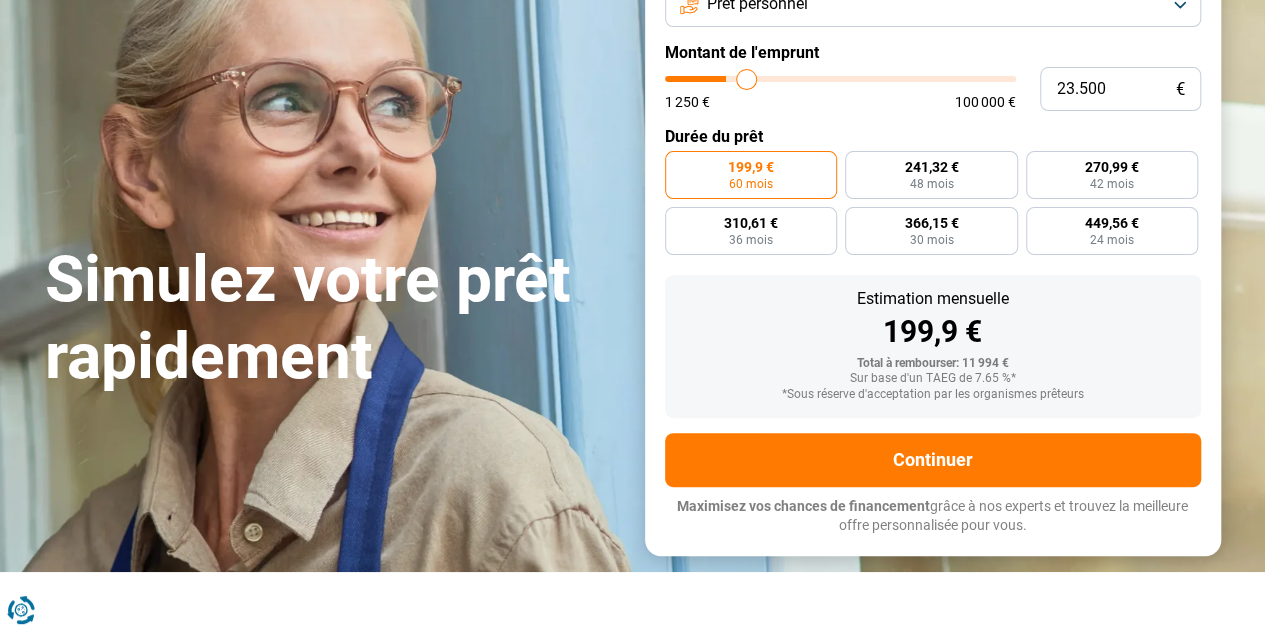 type on "23500" 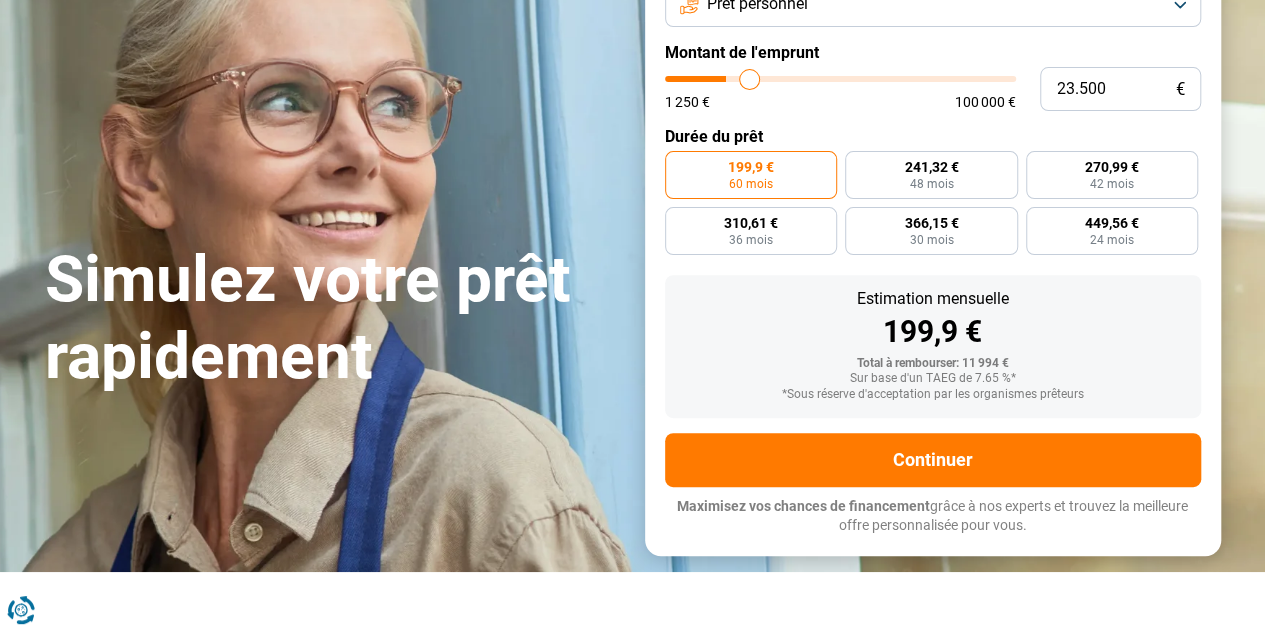 type on "24.000" 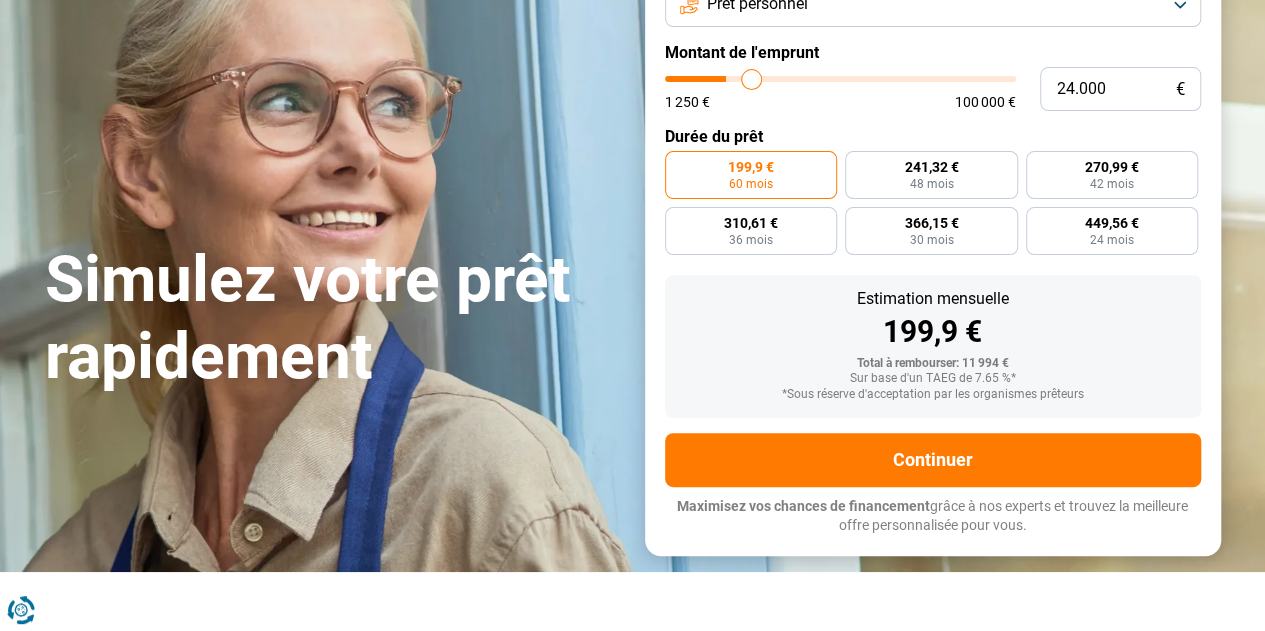type on "24.500" 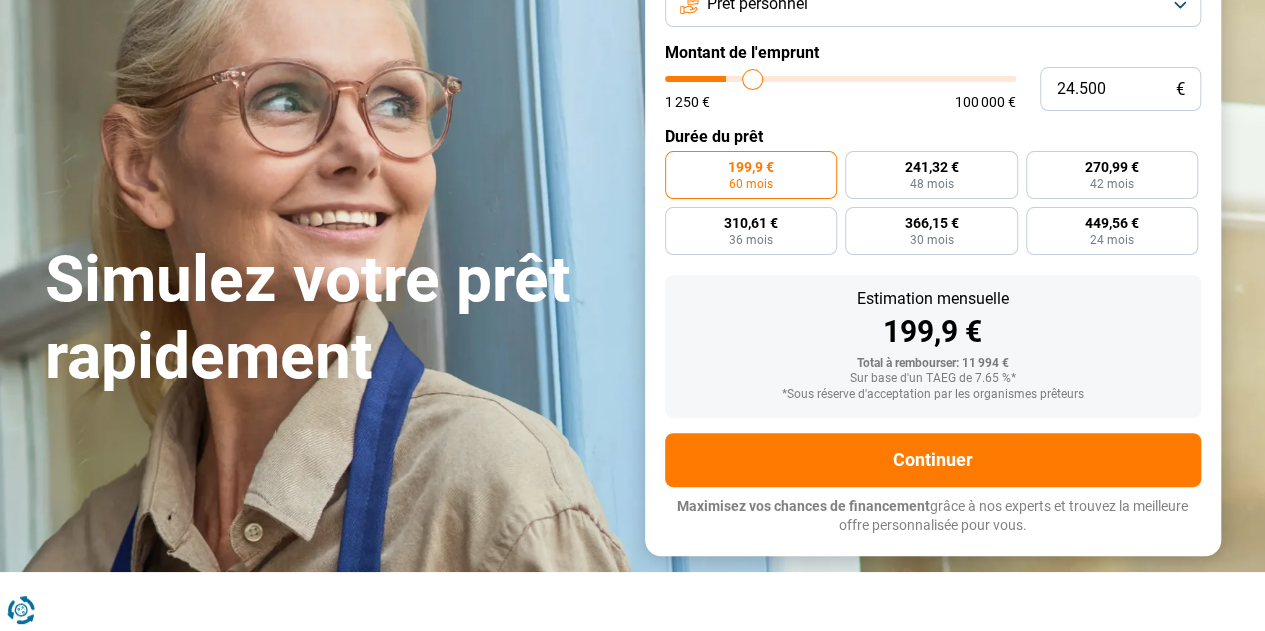 type on "24.750" 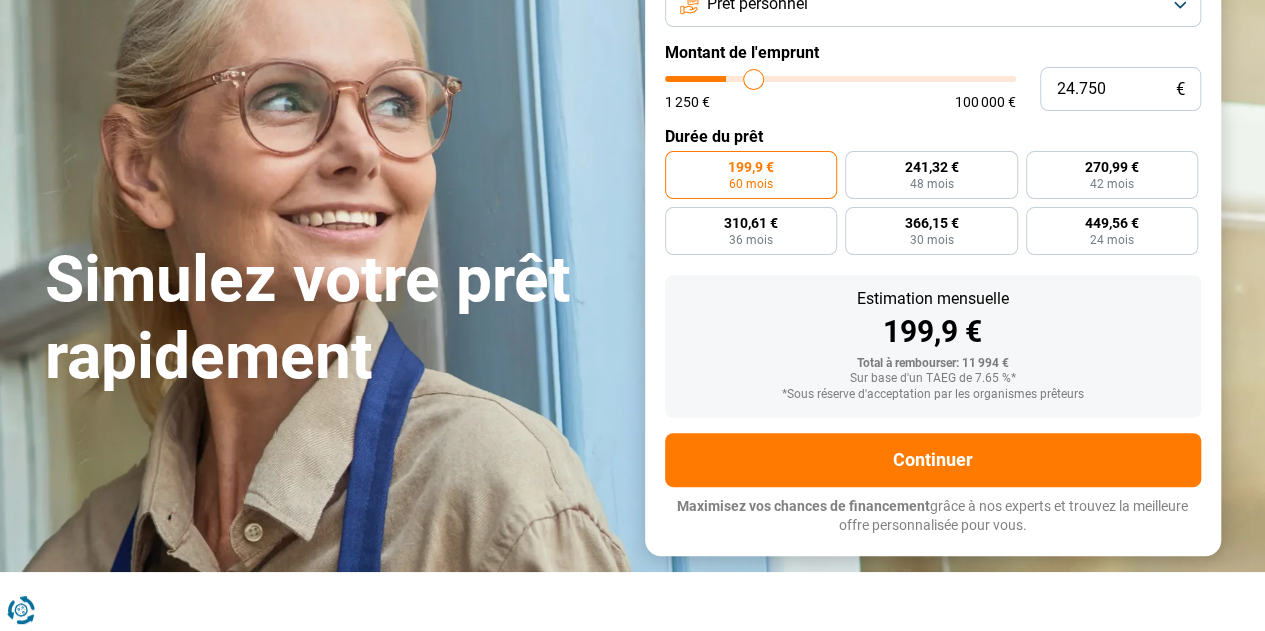 type on "25.250" 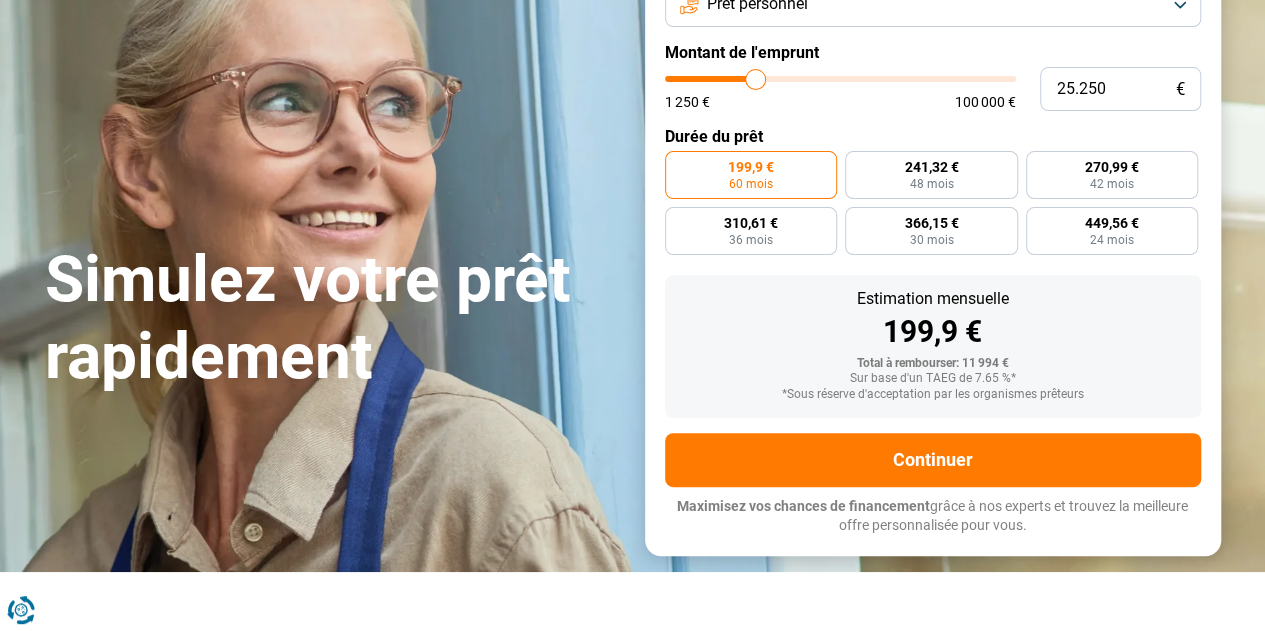 type on "24.500" 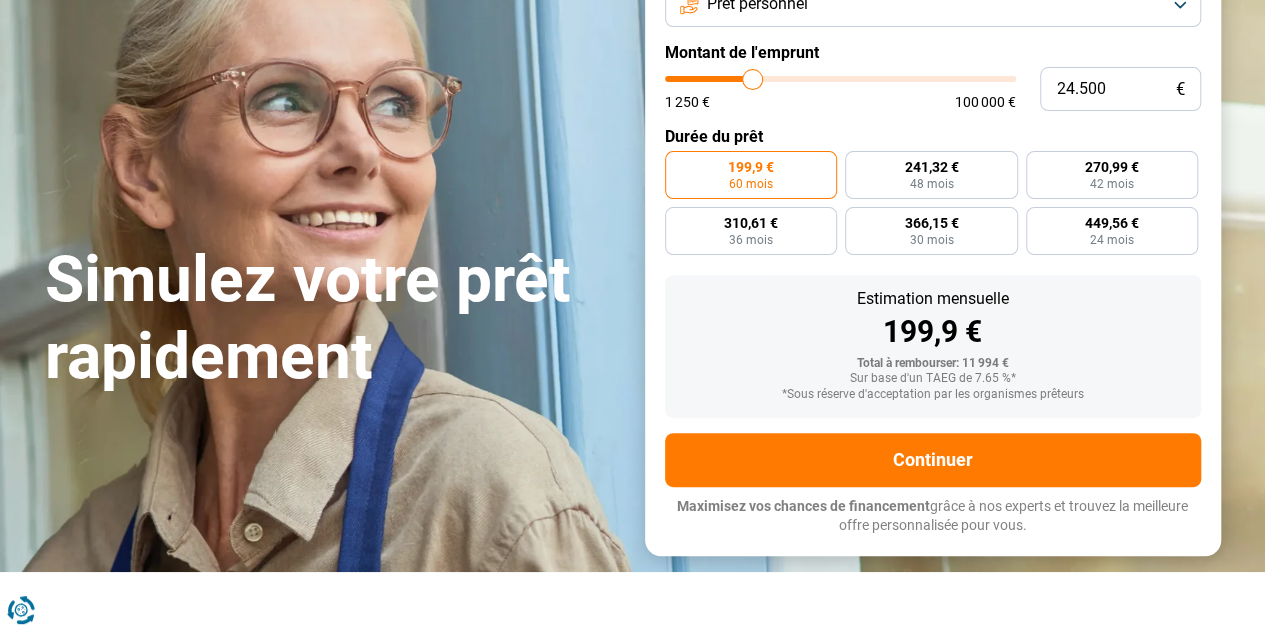 type on "24.000" 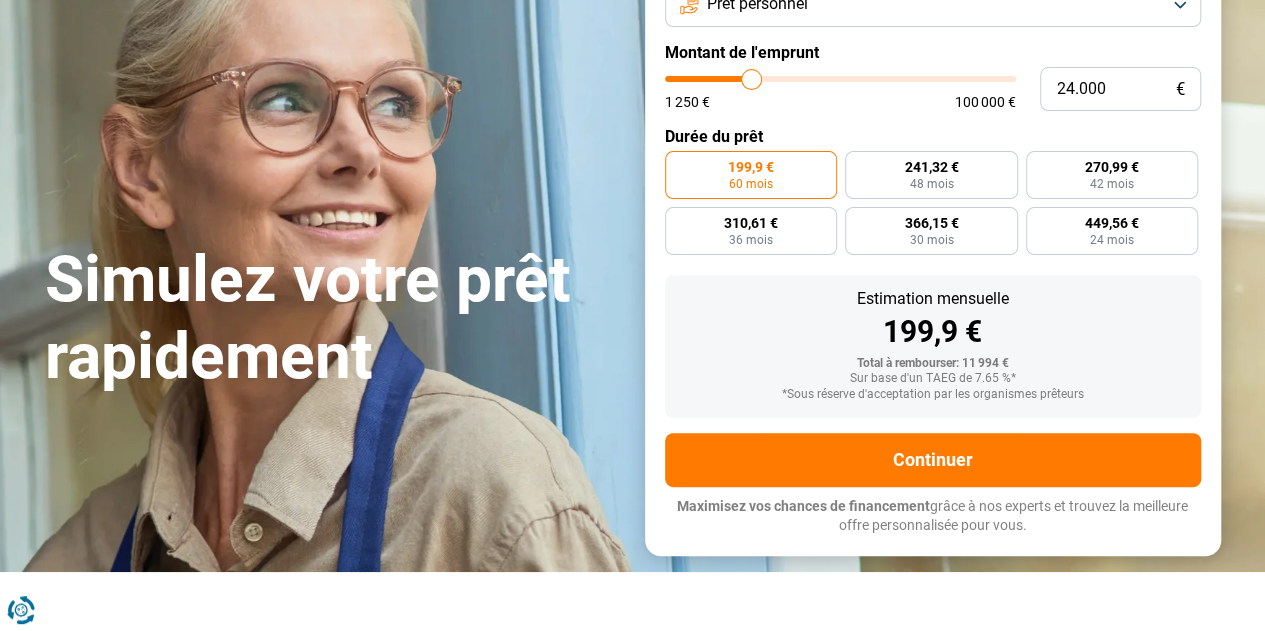 type on "23.500" 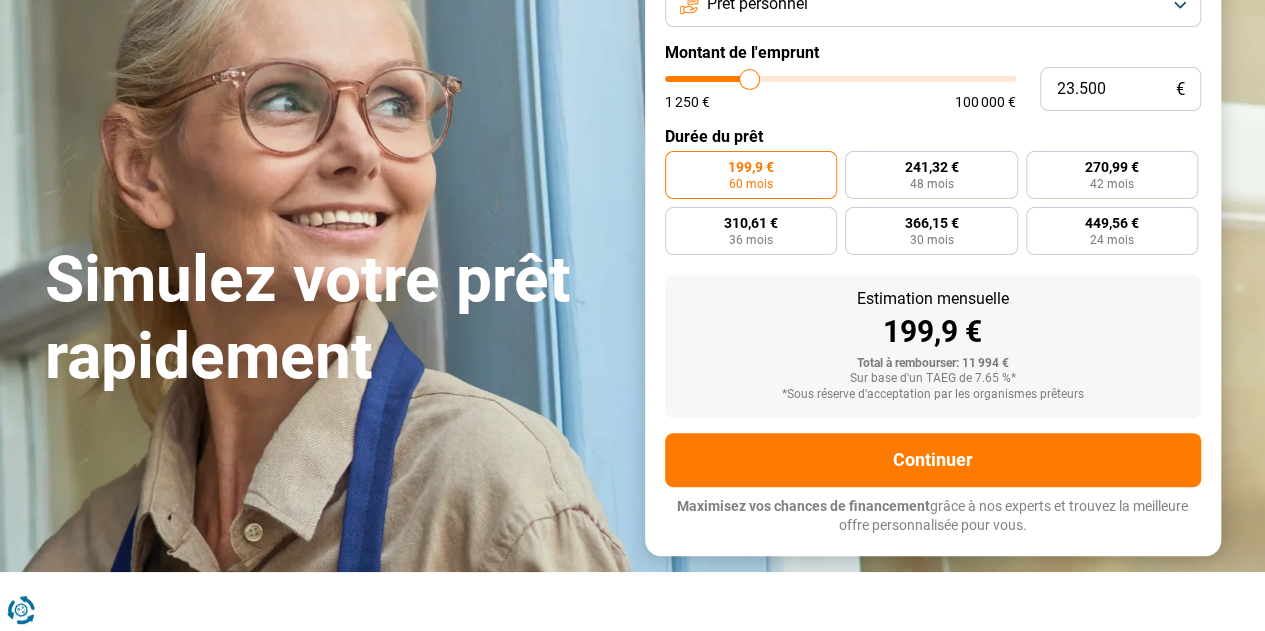 type on "23.000" 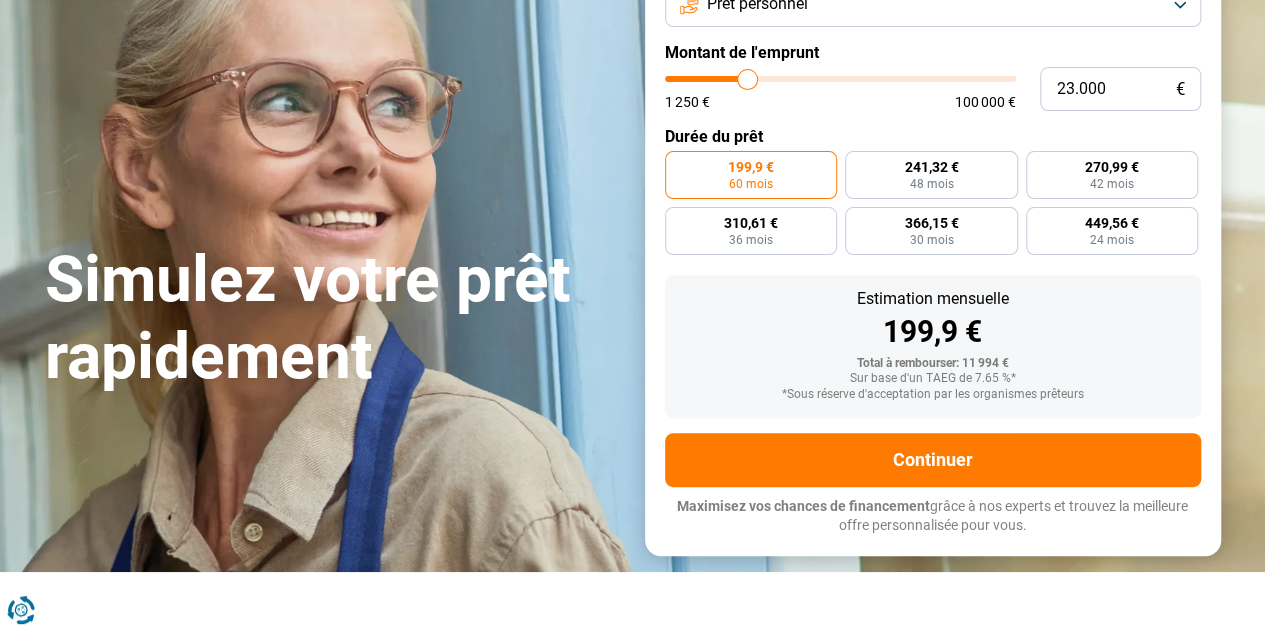 type on "22.750" 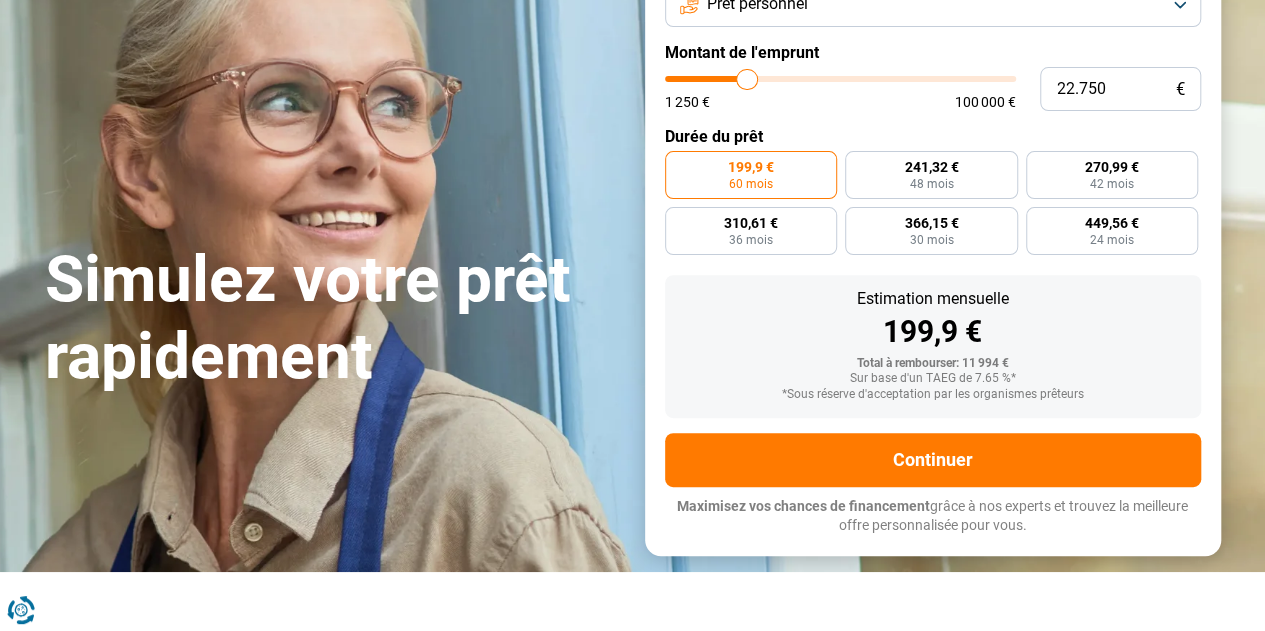 type on "22.500" 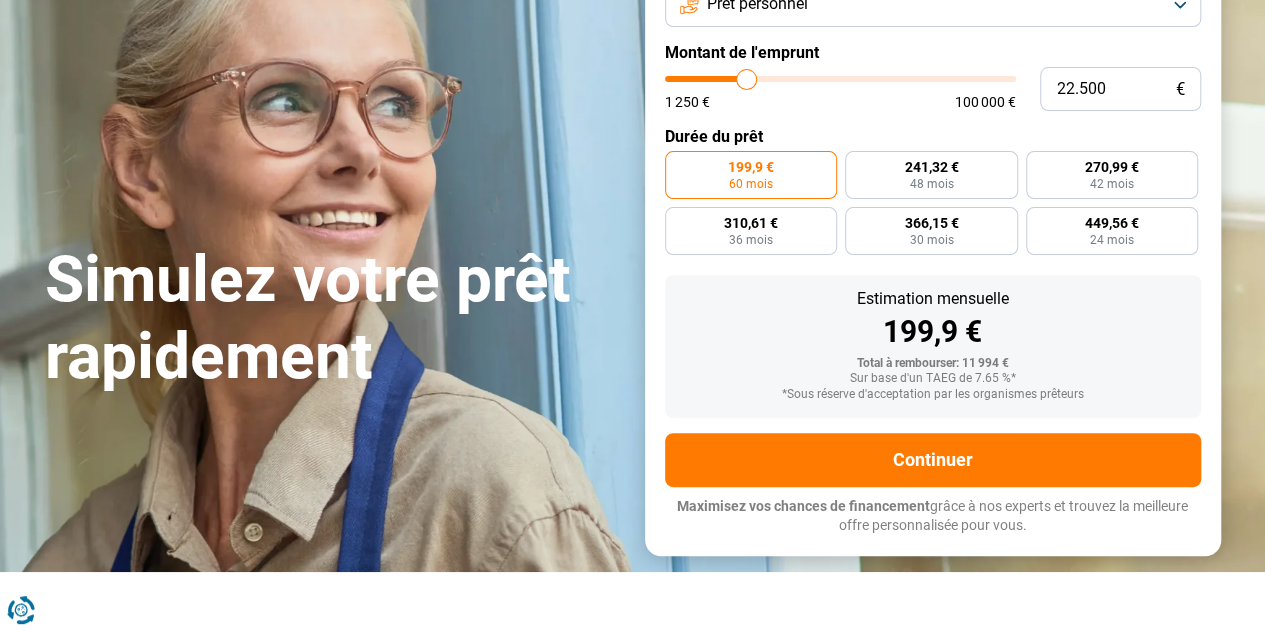 type on "22.000" 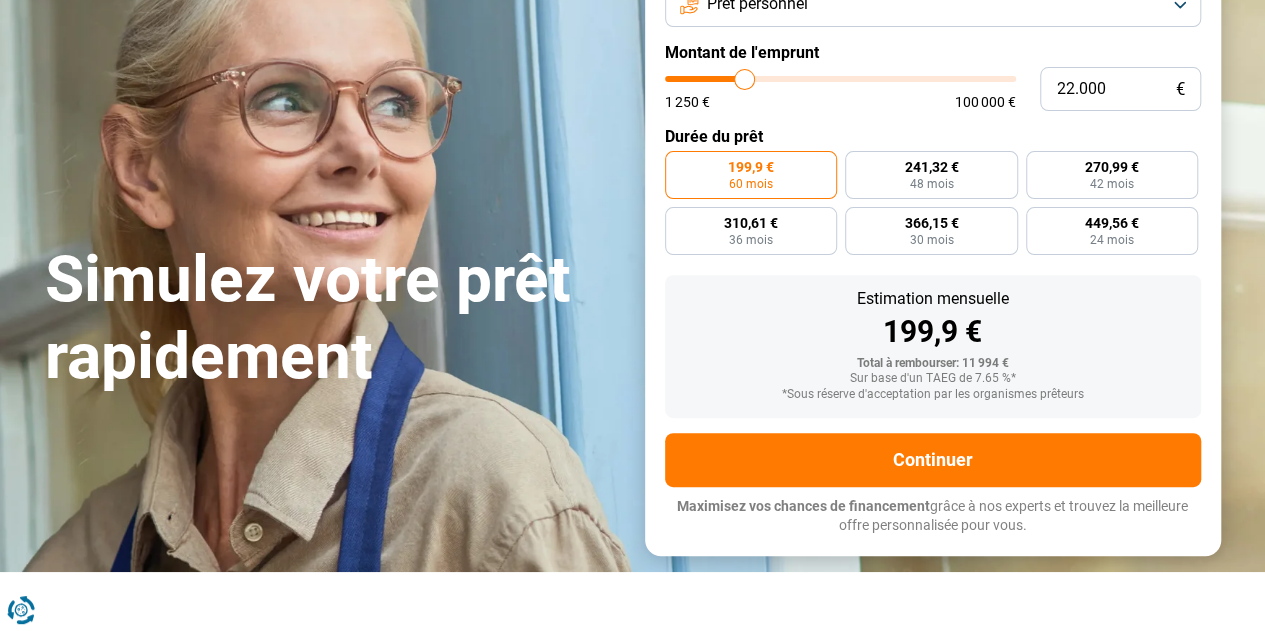 type on "21.750" 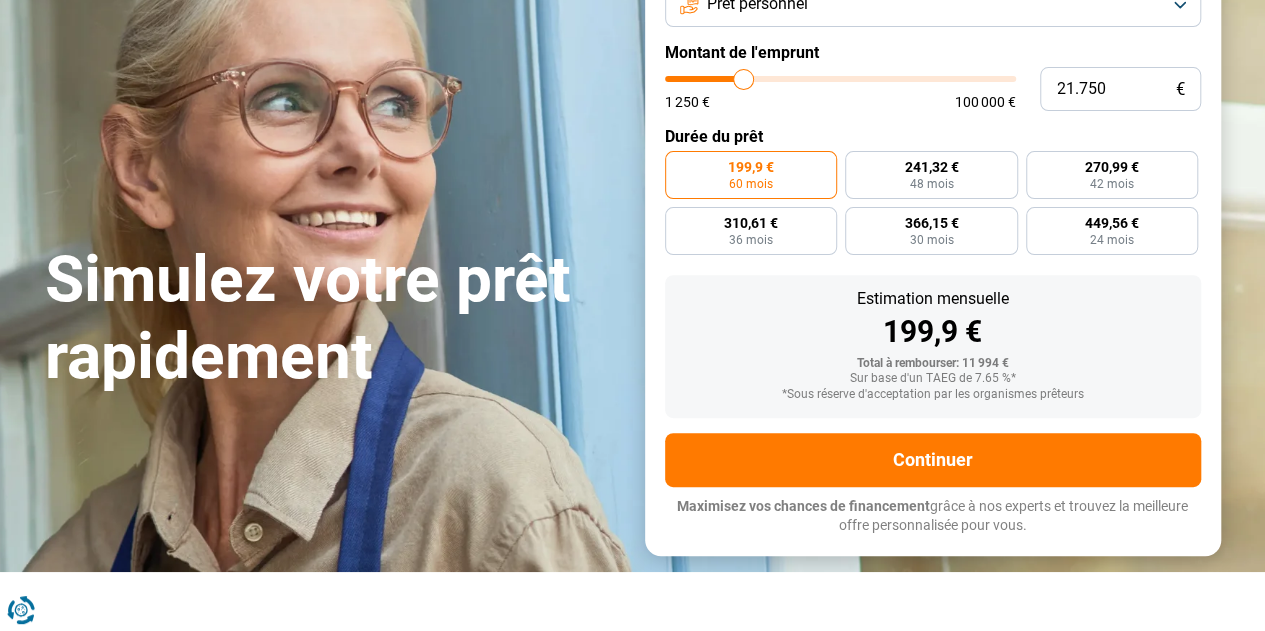 type on "21.500" 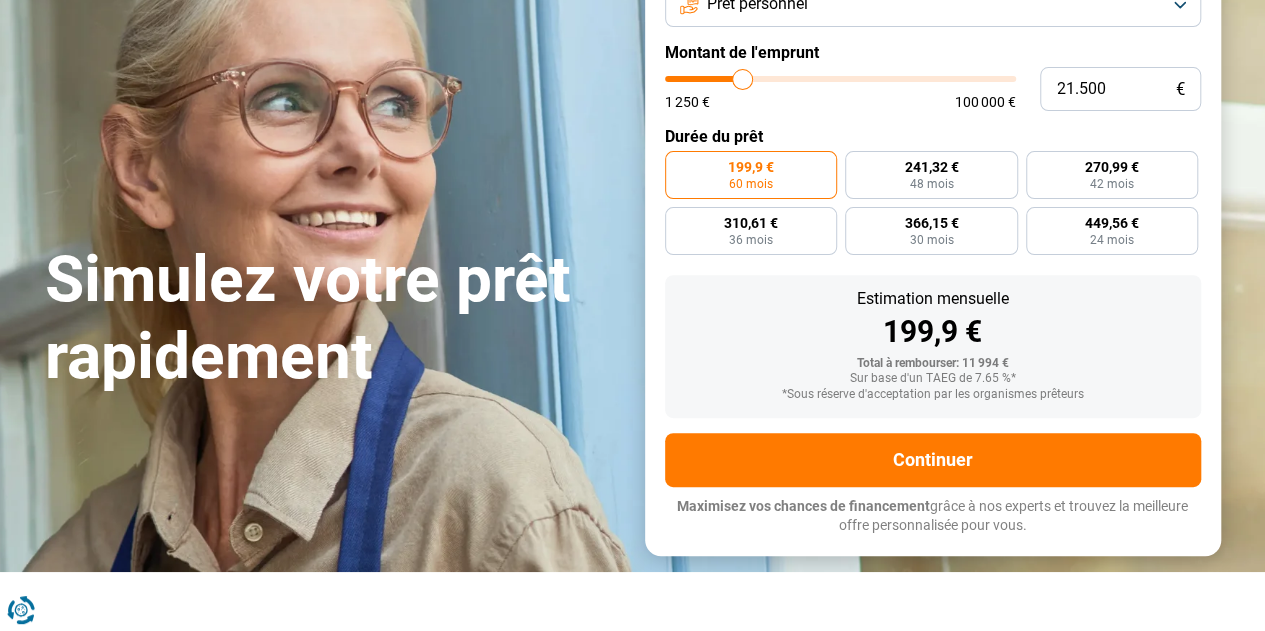 type on "21.250" 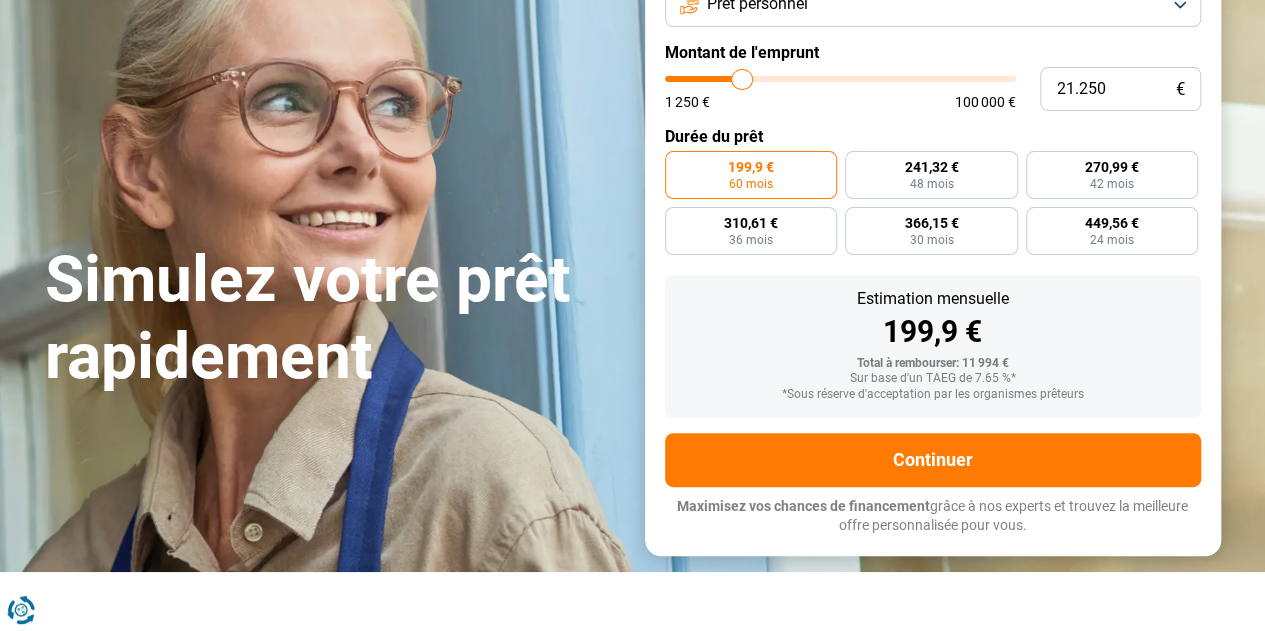 type on "21.000" 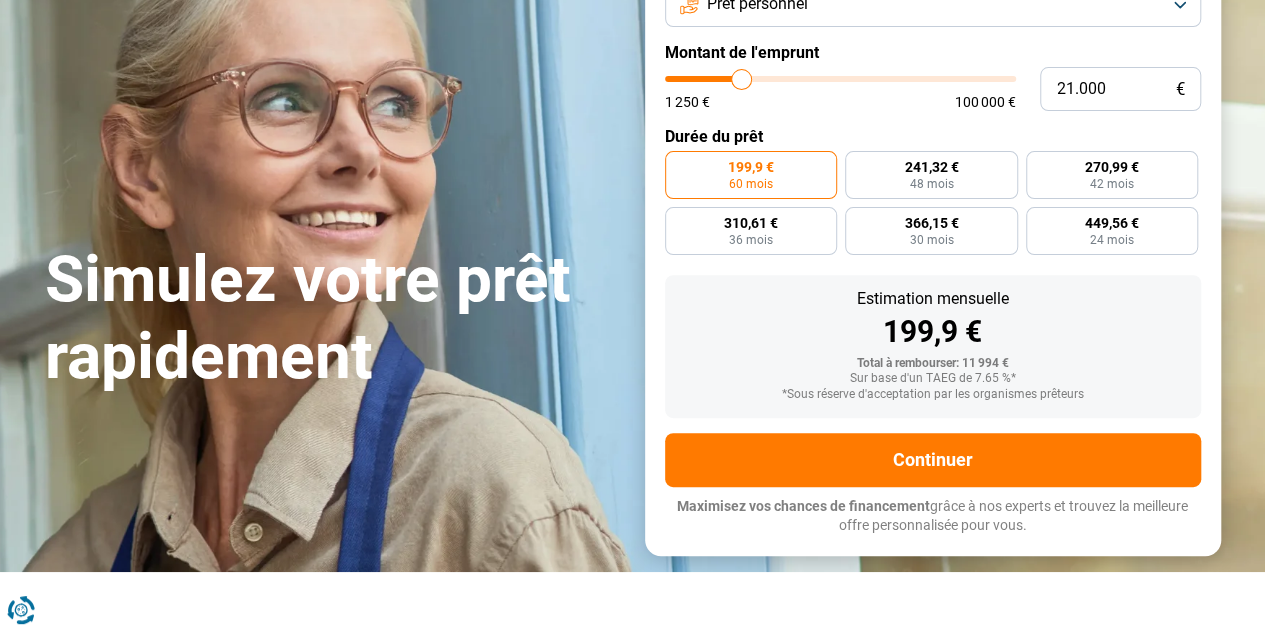 type on "20.500" 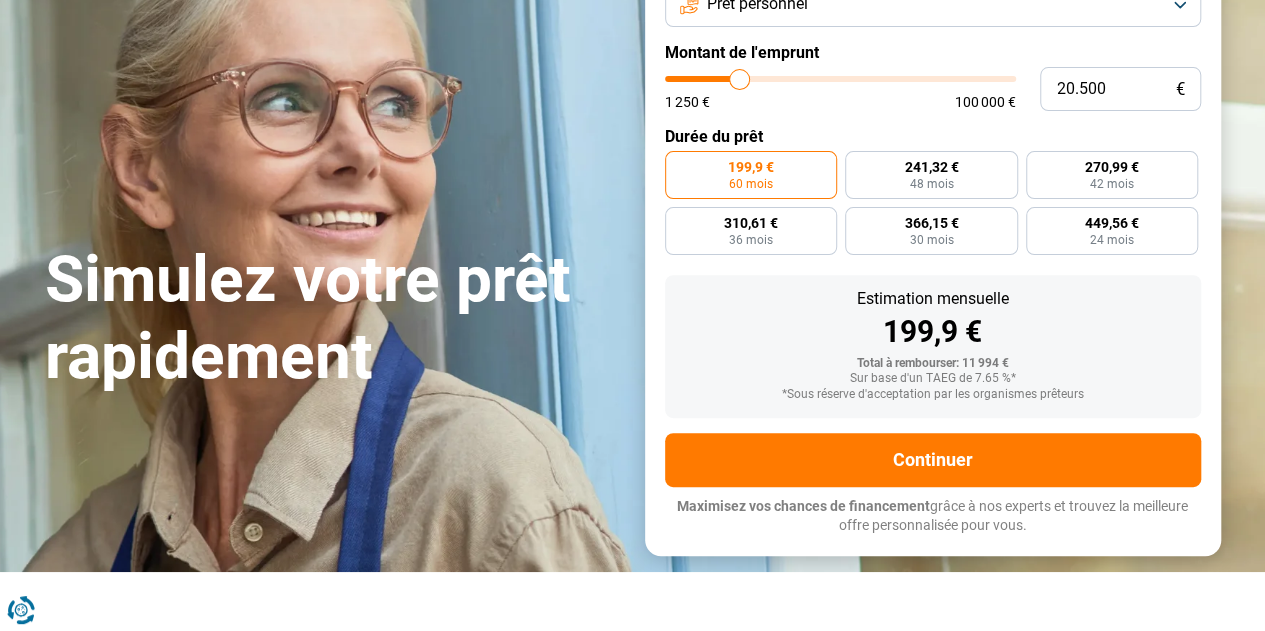 type on "20.250" 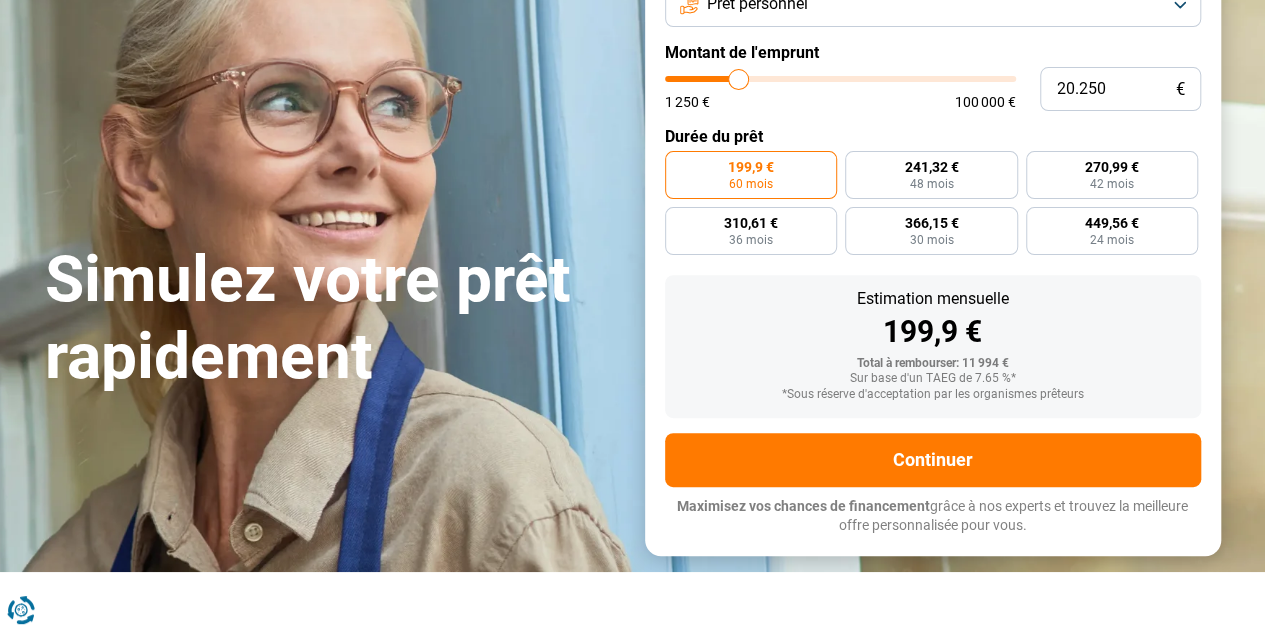 type on "20.000" 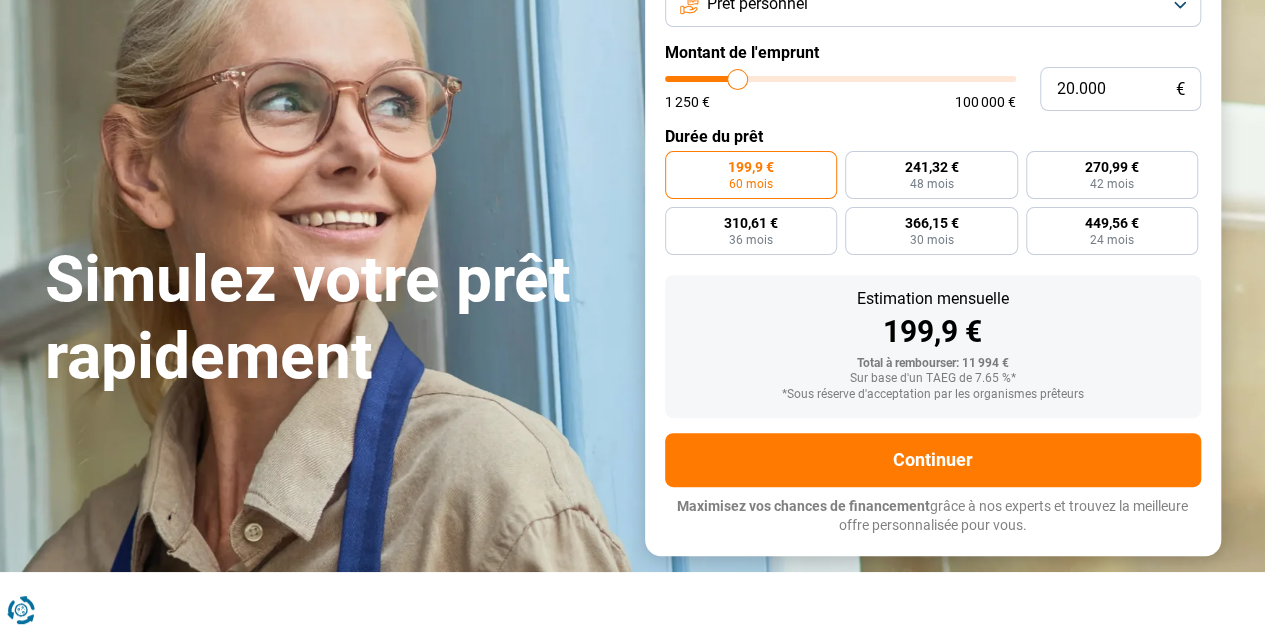 drag, startPoint x: 709, startPoint y: 80, endPoint x: 738, endPoint y: 83, distance: 29.15476 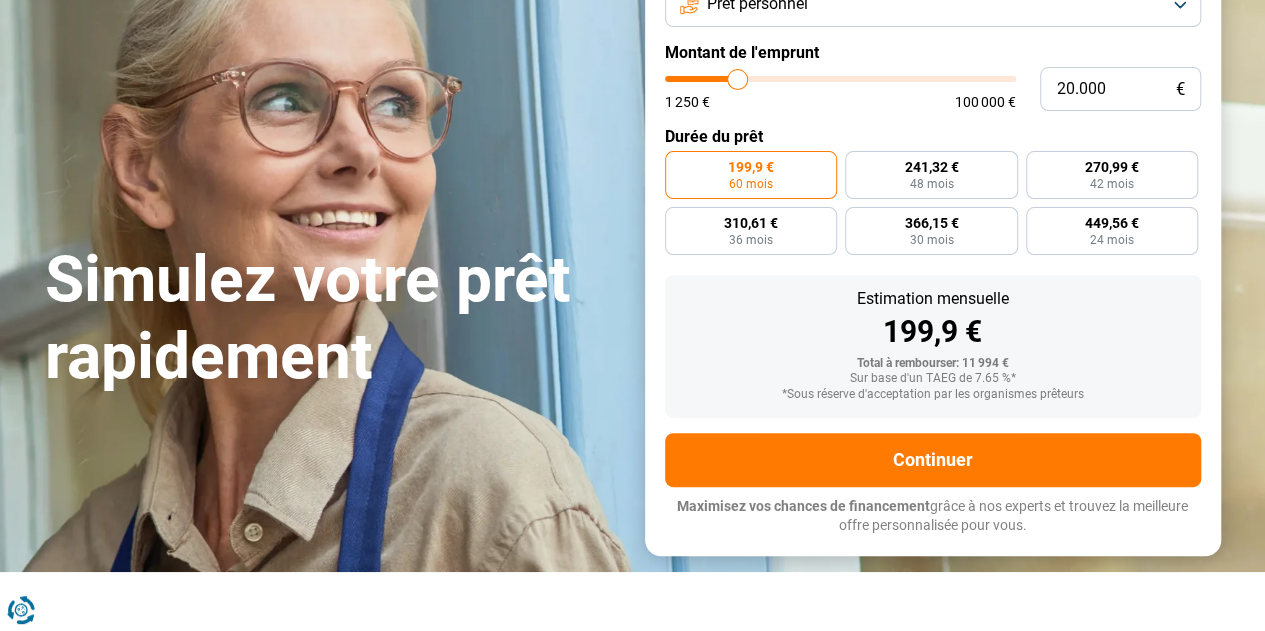 type on "20000" 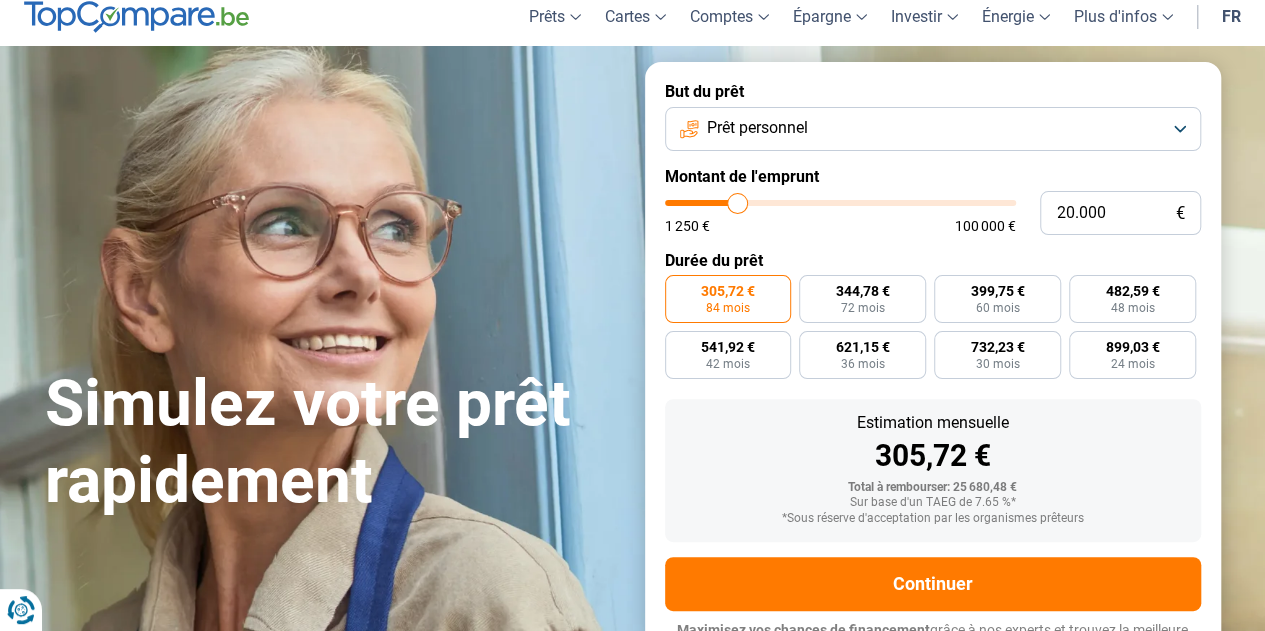scroll, scrollTop: 107, scrollLeft: 0, axis: vertical 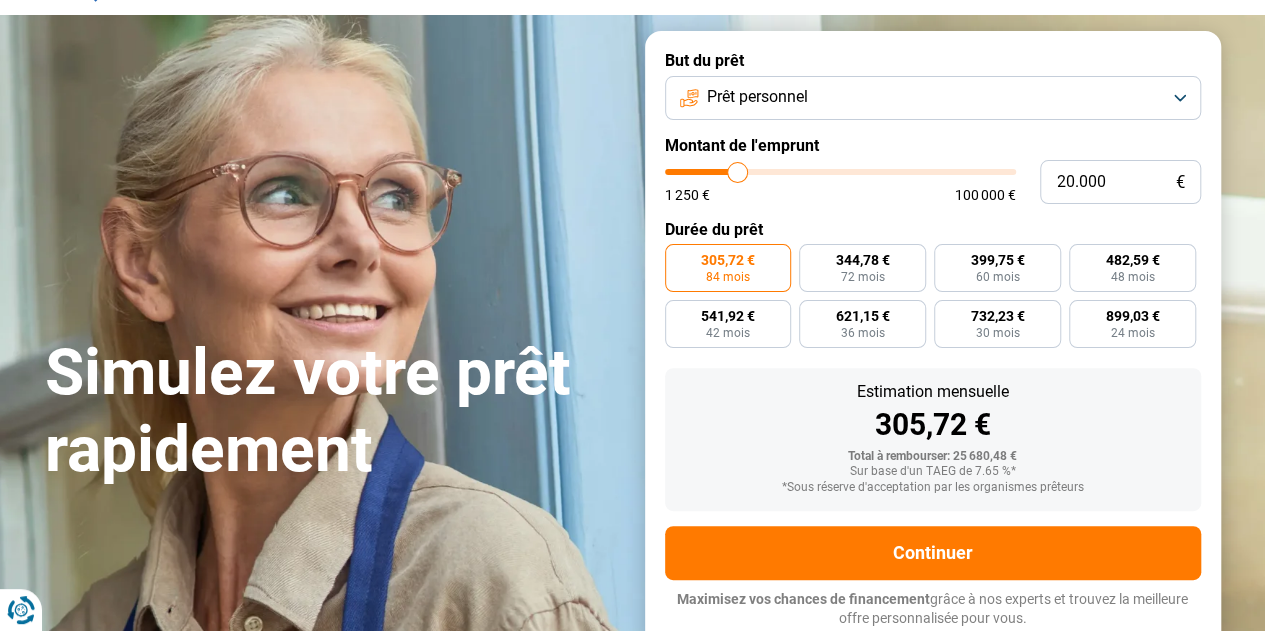 click on "Prêt personnel" at bounding box center [933, 98] 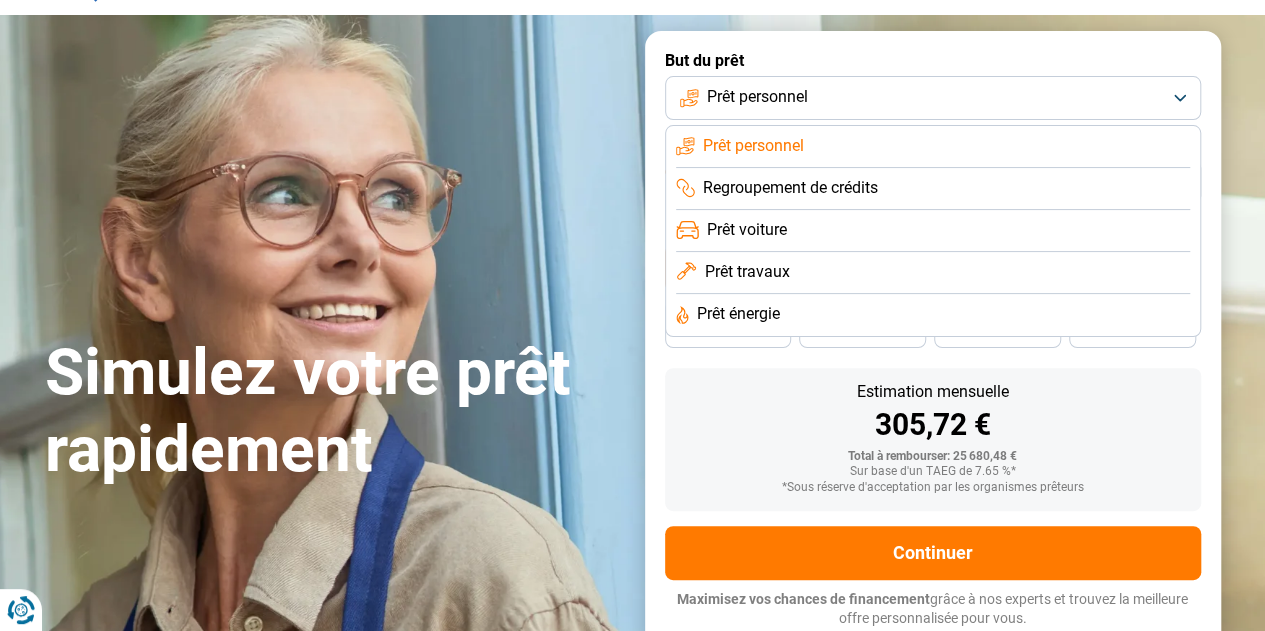 click on "Prêt personnel" at bounding box center [933, 98] 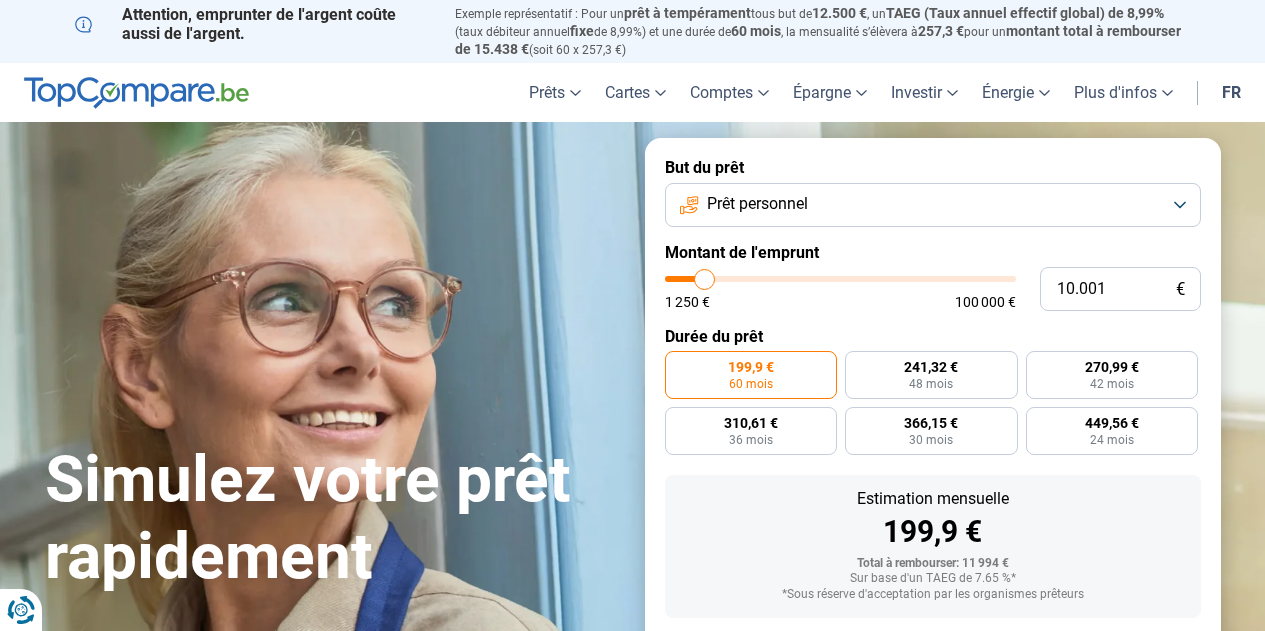 scroll, scrollTop: 0, scrollLeft: 0, axis: both 